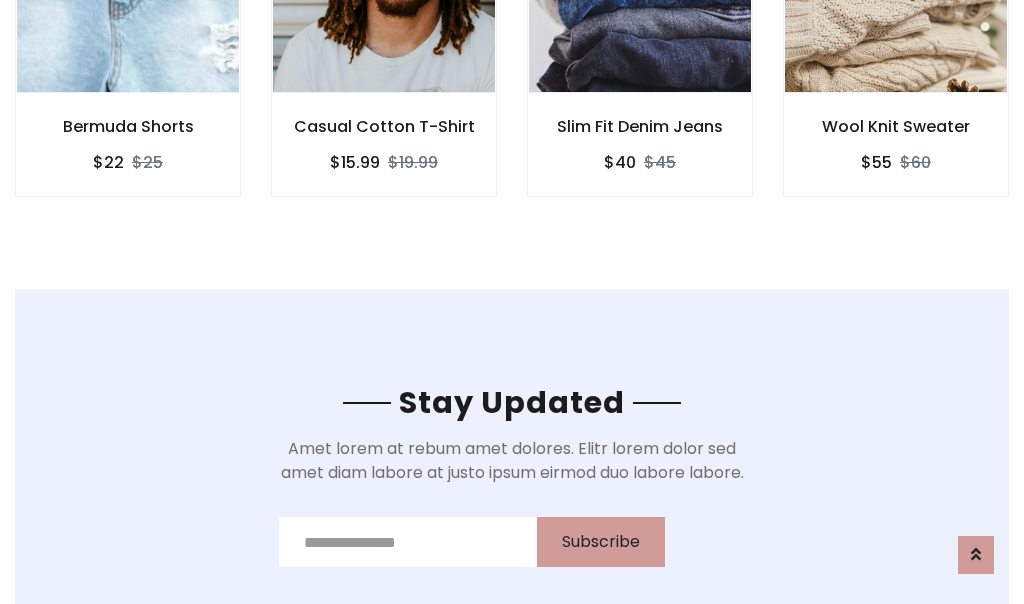 scroll, scrollTop: 3012, scrollLeft: 0, axis: vertical 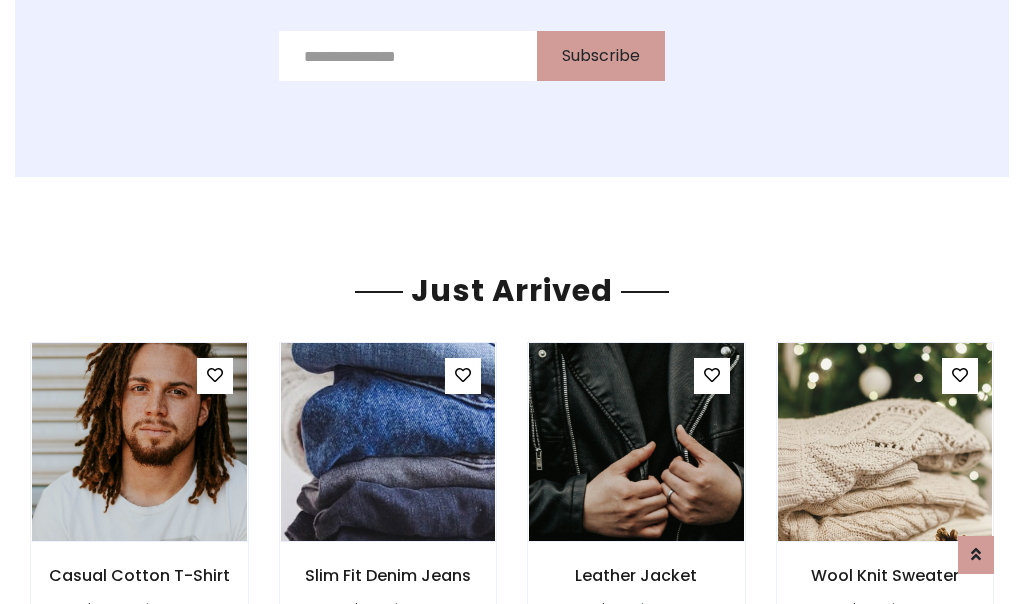 click on "Slim Fit Denim Jeans
$40
$45" at bounding box center [640, -428] 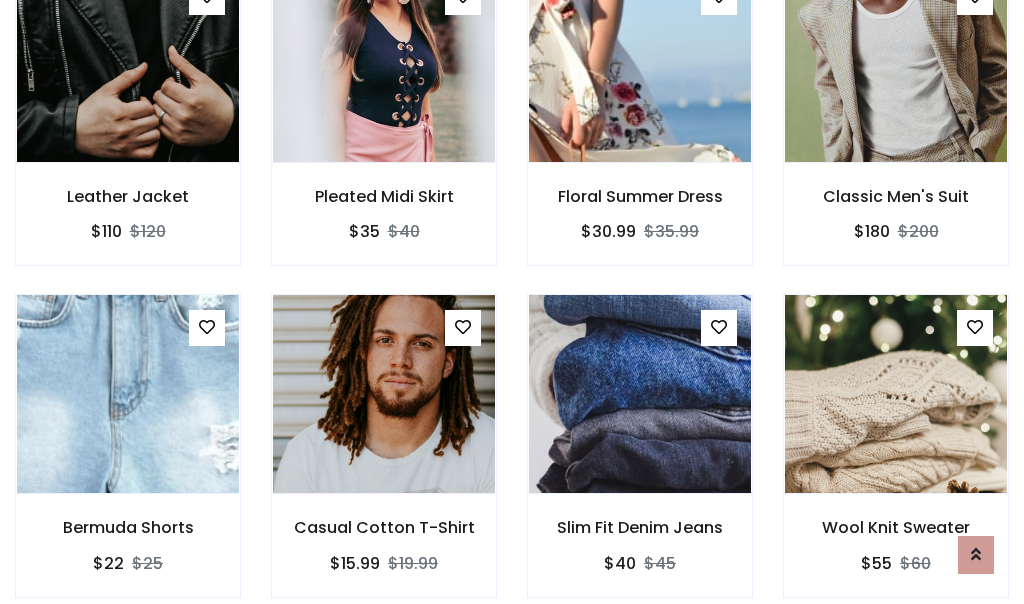click on "Slim Fit Denim Jeans
$40
$45" at bounding box center (640, 459) 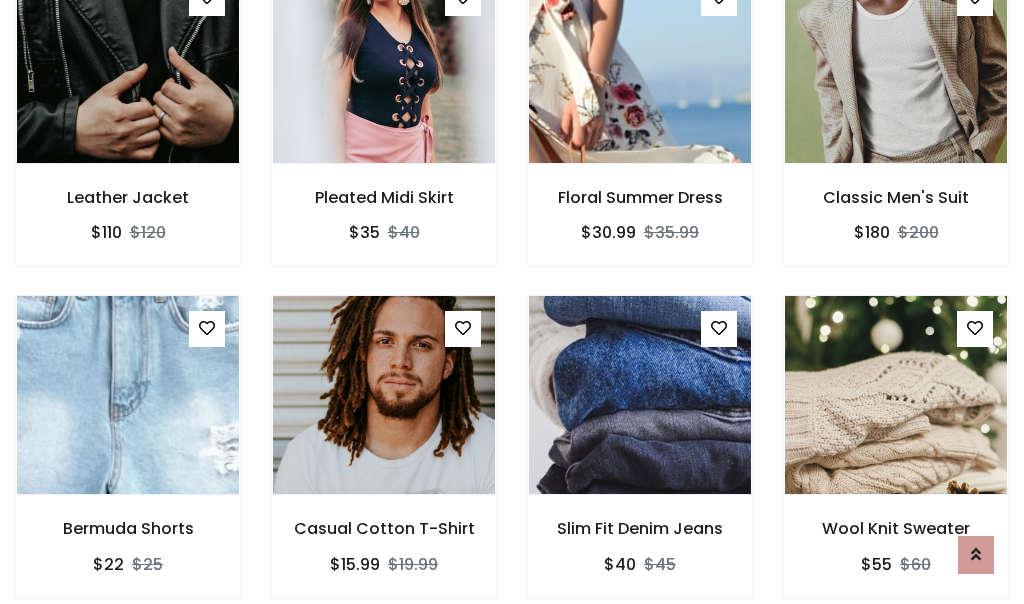 click on "Slim Fit Denim Jeans
$40
$45" at bounding box center [640, 460] 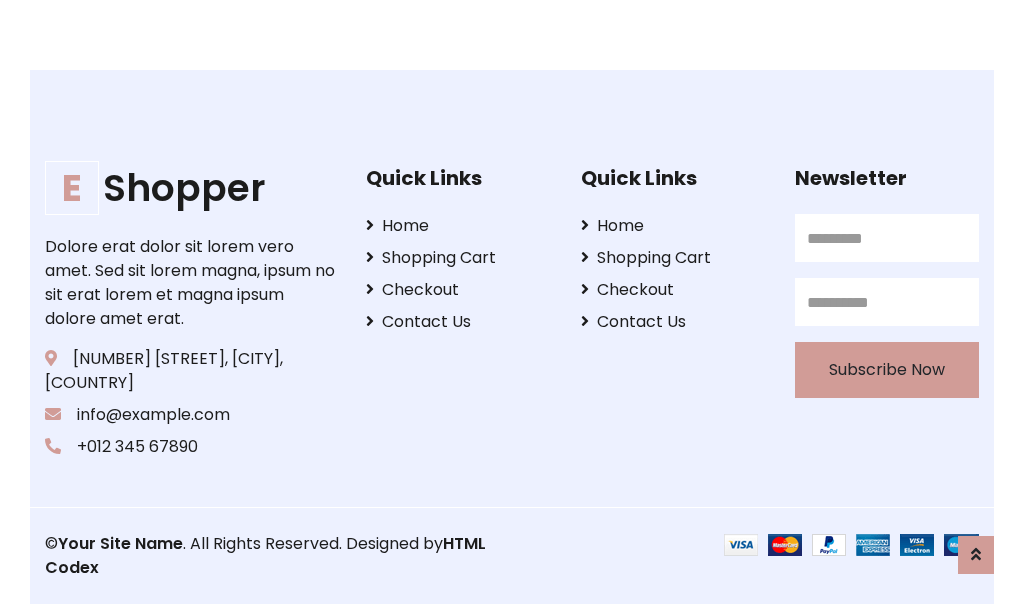 scroll, scrollTop: 3807, scrollLeft: 0, axis: vertical 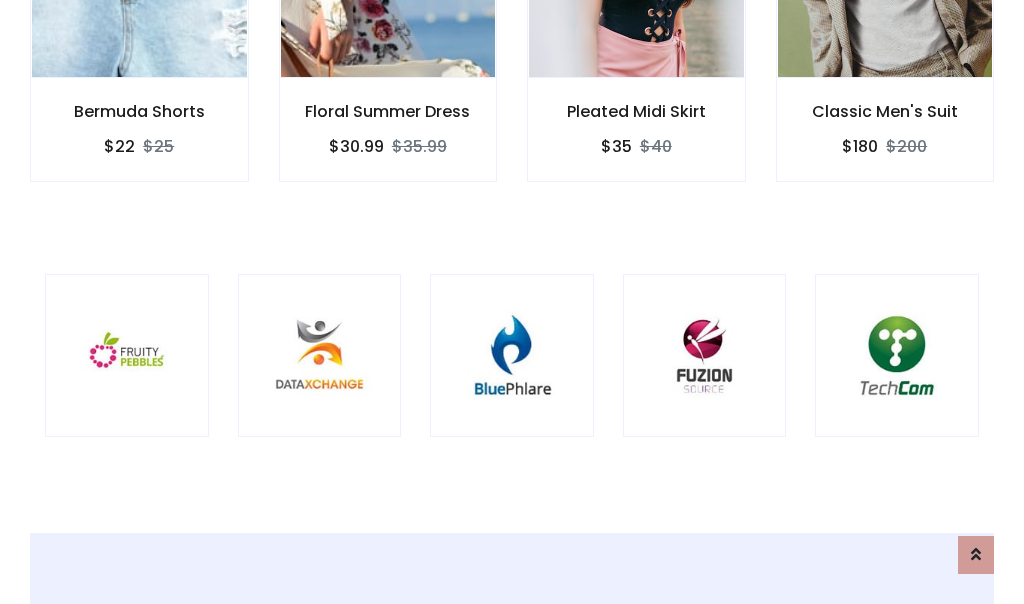 click at bounding box center (512, 356) 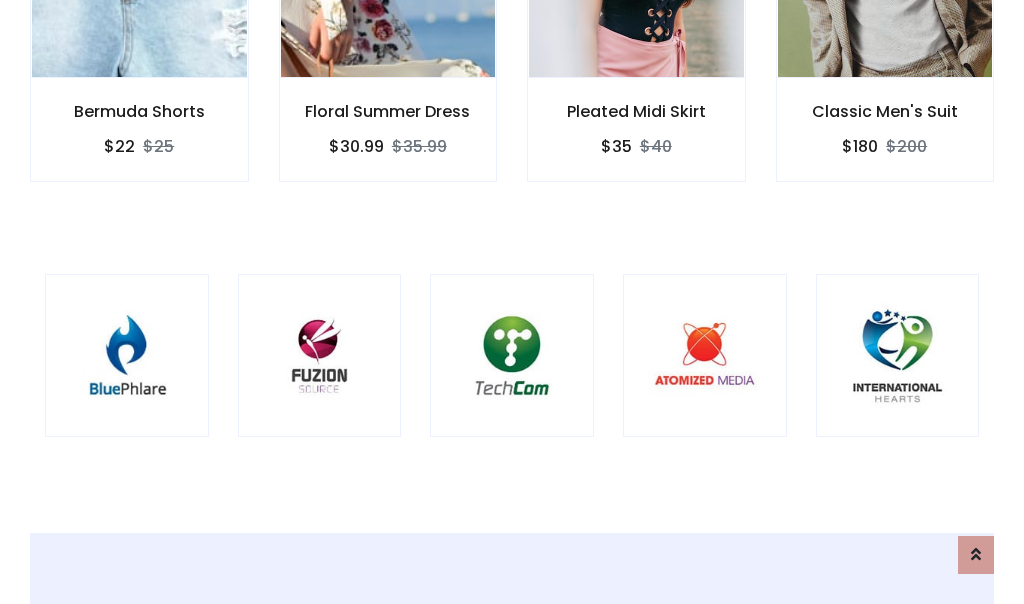 click at bounding box center (512, 356) 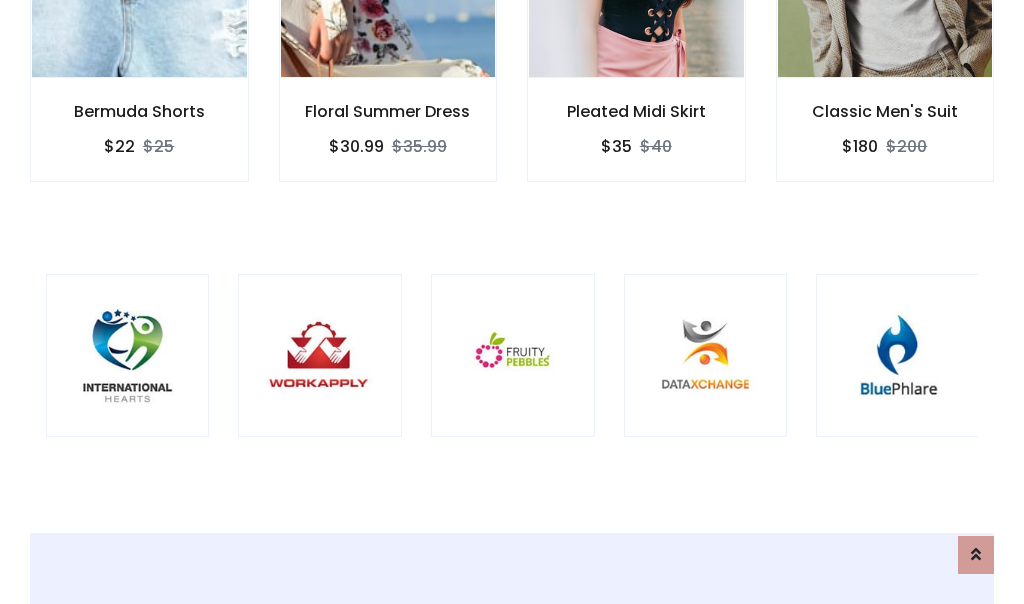 click at bounding box center [513, 356] 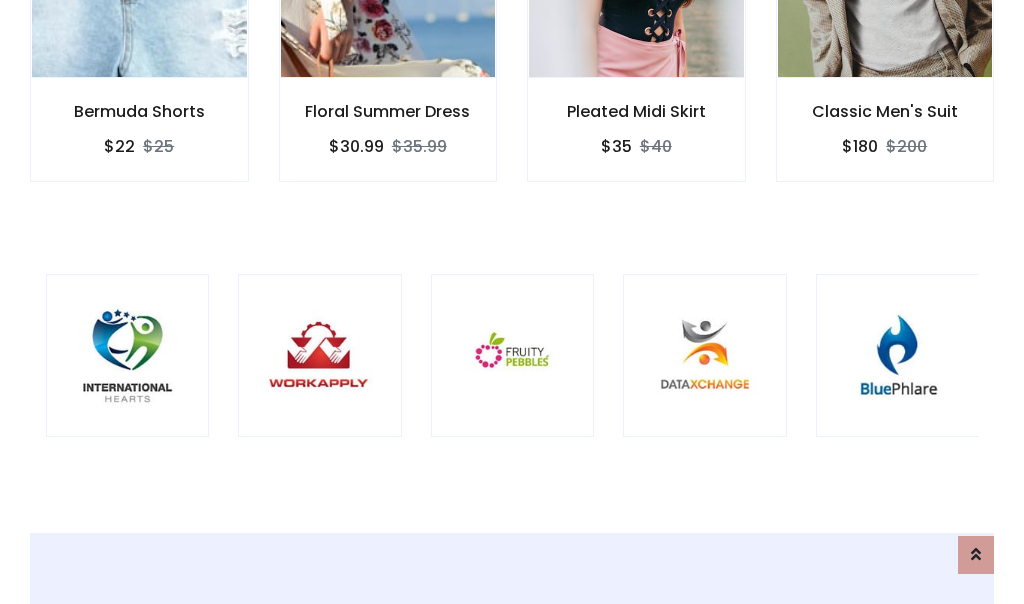 scroll, scrollTop: 0, scrollLeft: 0, axis: both 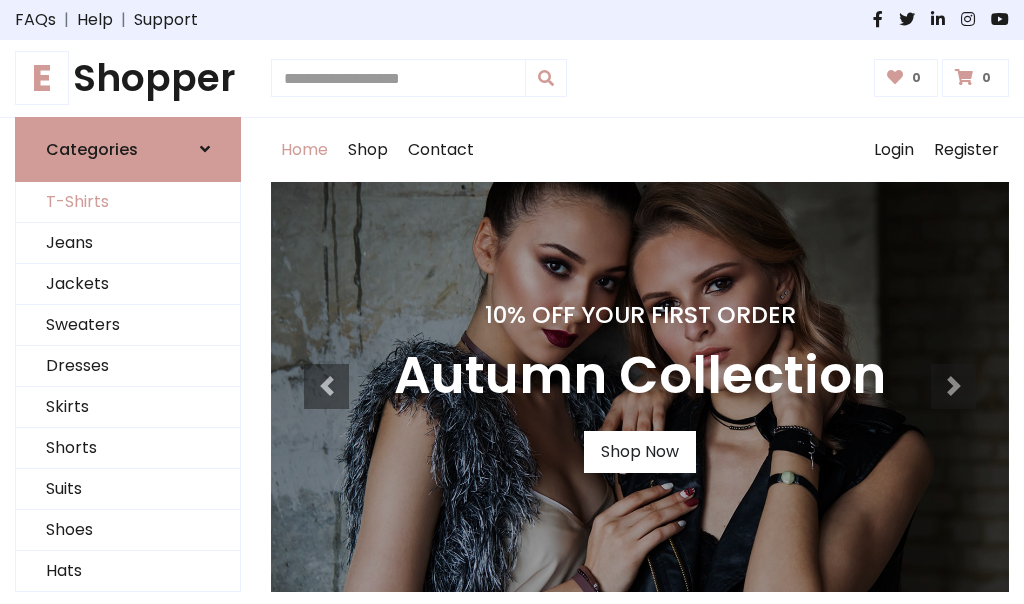 click on "T-Shirts" at bounding box center [128, 202] 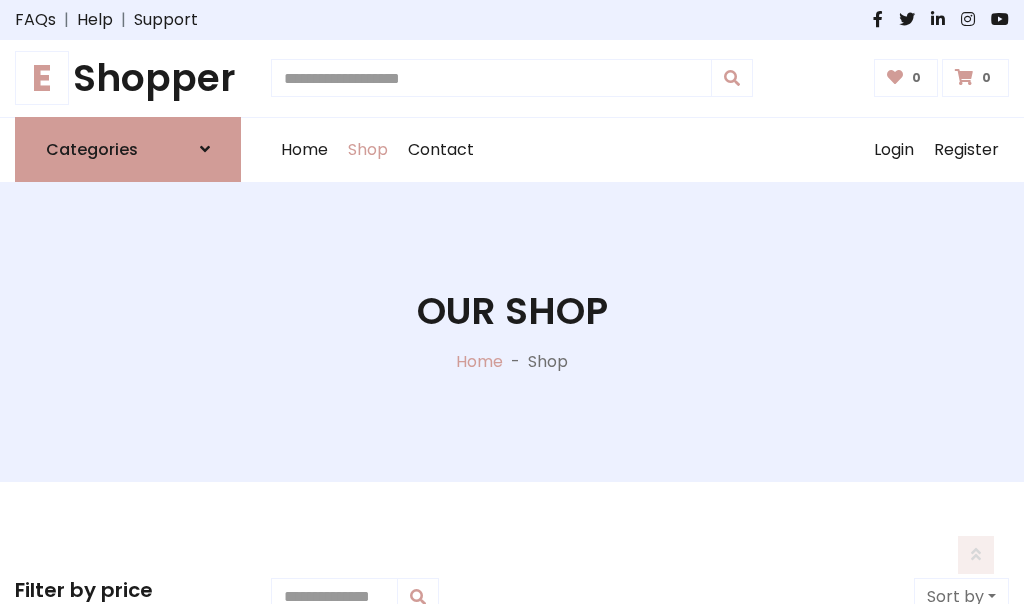 scroll, scrollTop: 802, scrollLeft: 0, axis: vertical 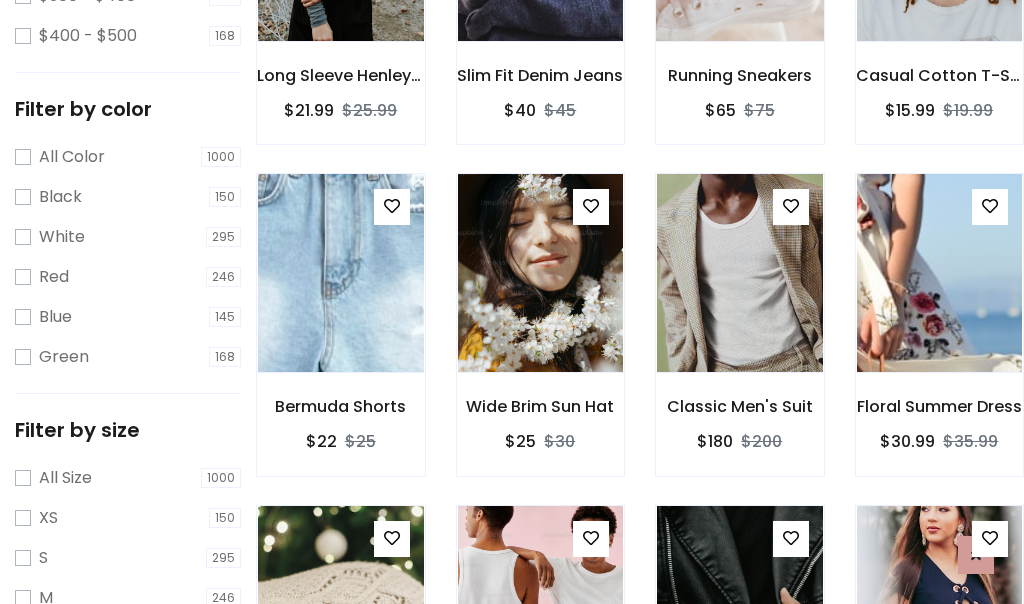 click at bounding box center [739, -58] 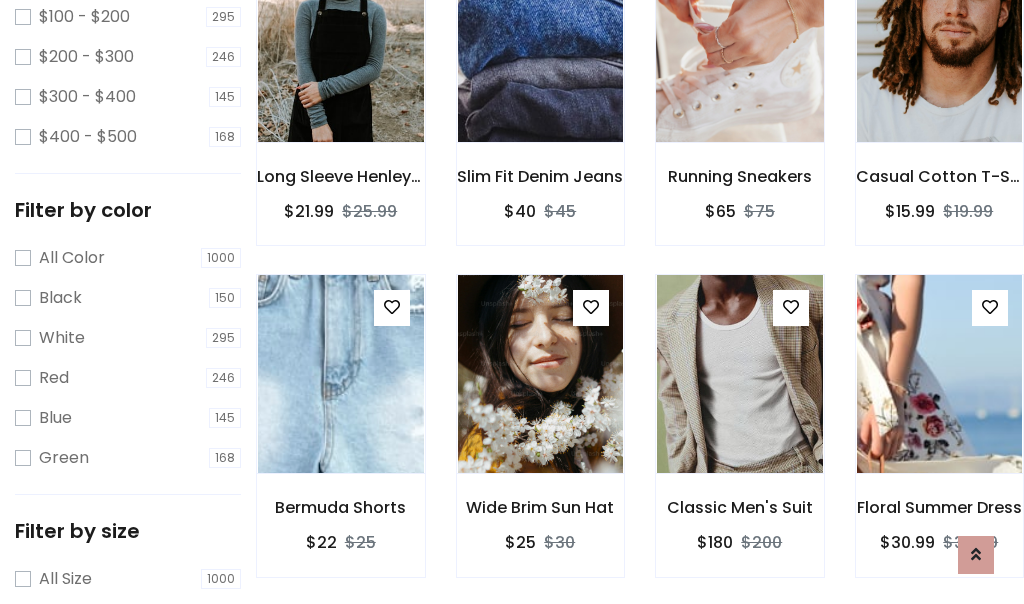 scroll, scrollTop: 101, scrollLeft: 0, axis: vertical 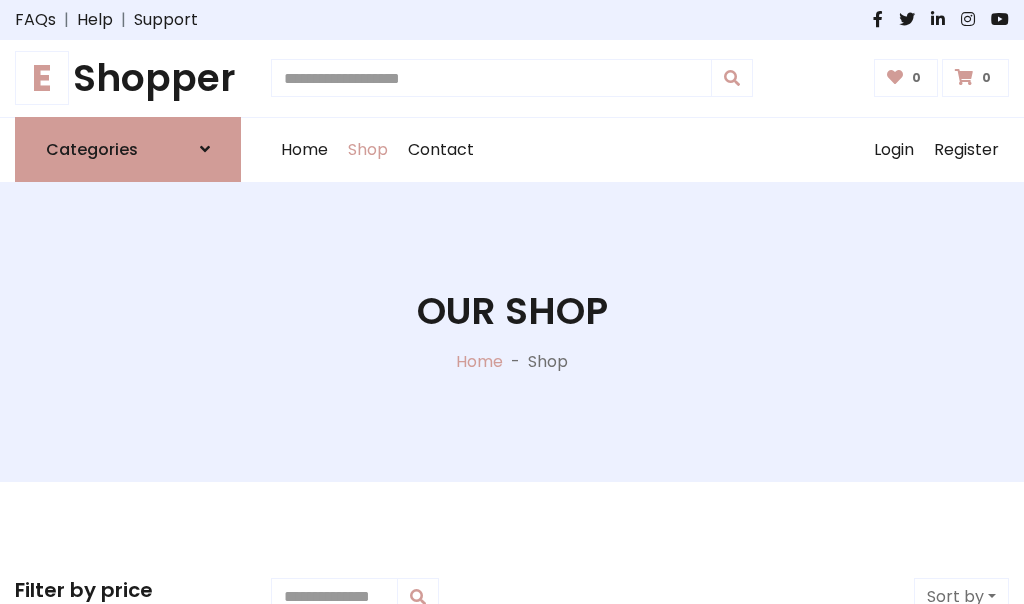 click on "E Shopper" at bounding box center (128, 78) 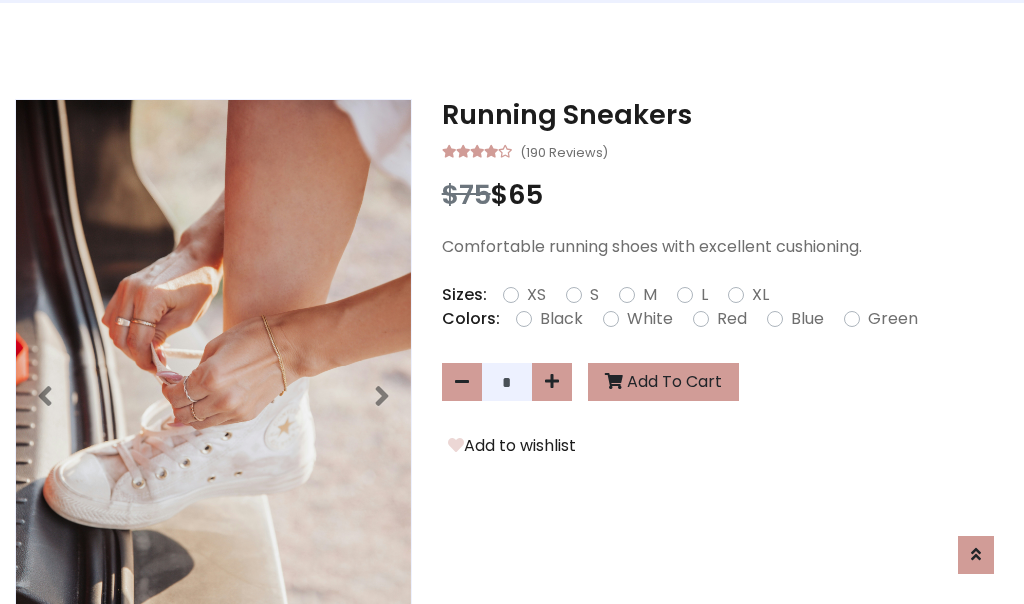 scroll, scrollTop: 0, scrollLeft: 0, axis: both 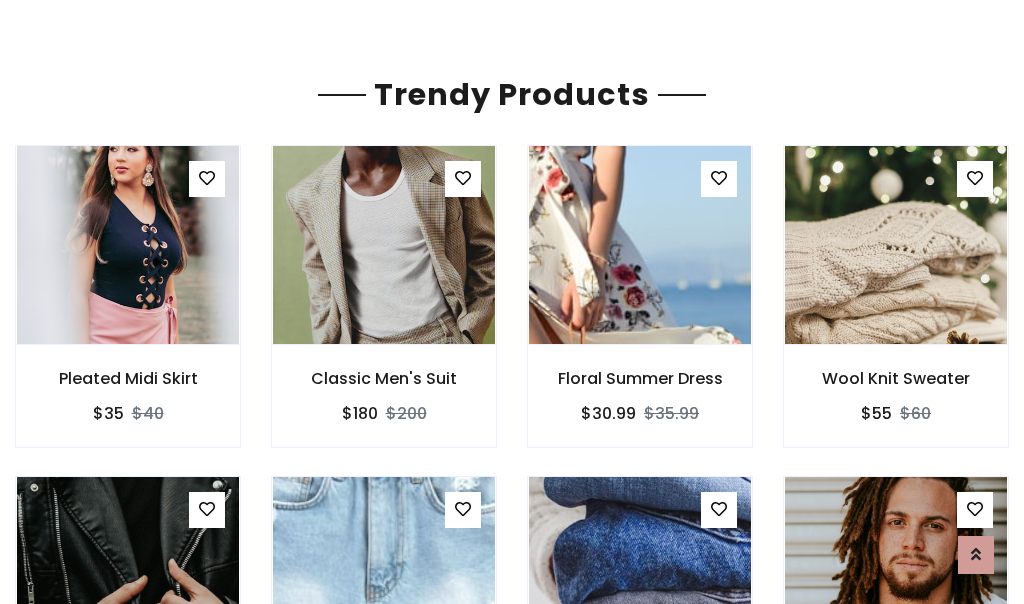 click on "Shop" at bounding box center [368, -1793] 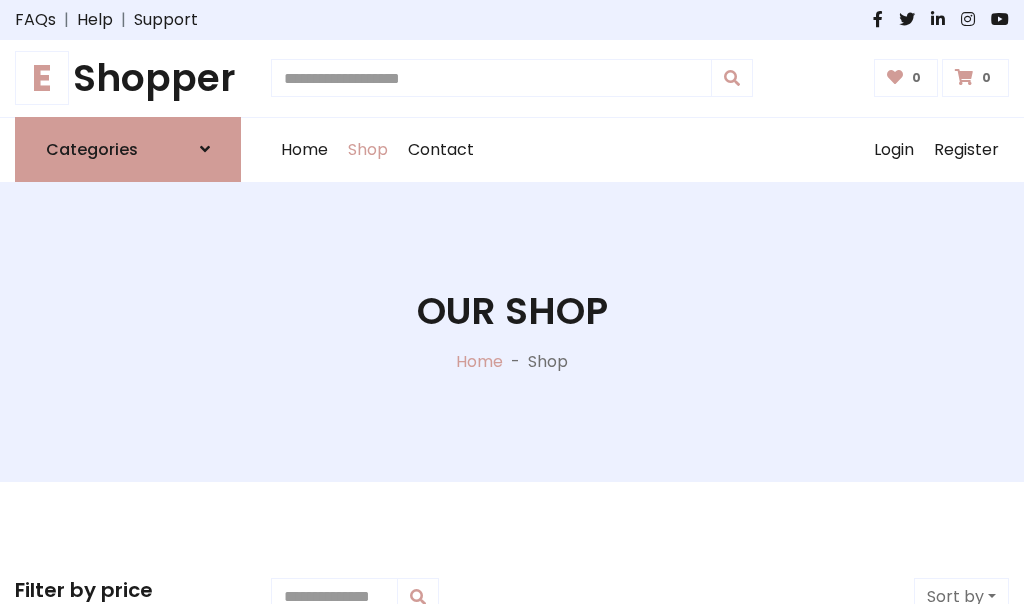 scroll, scrollTop: 0, scrollLeft: 0, axis: both 